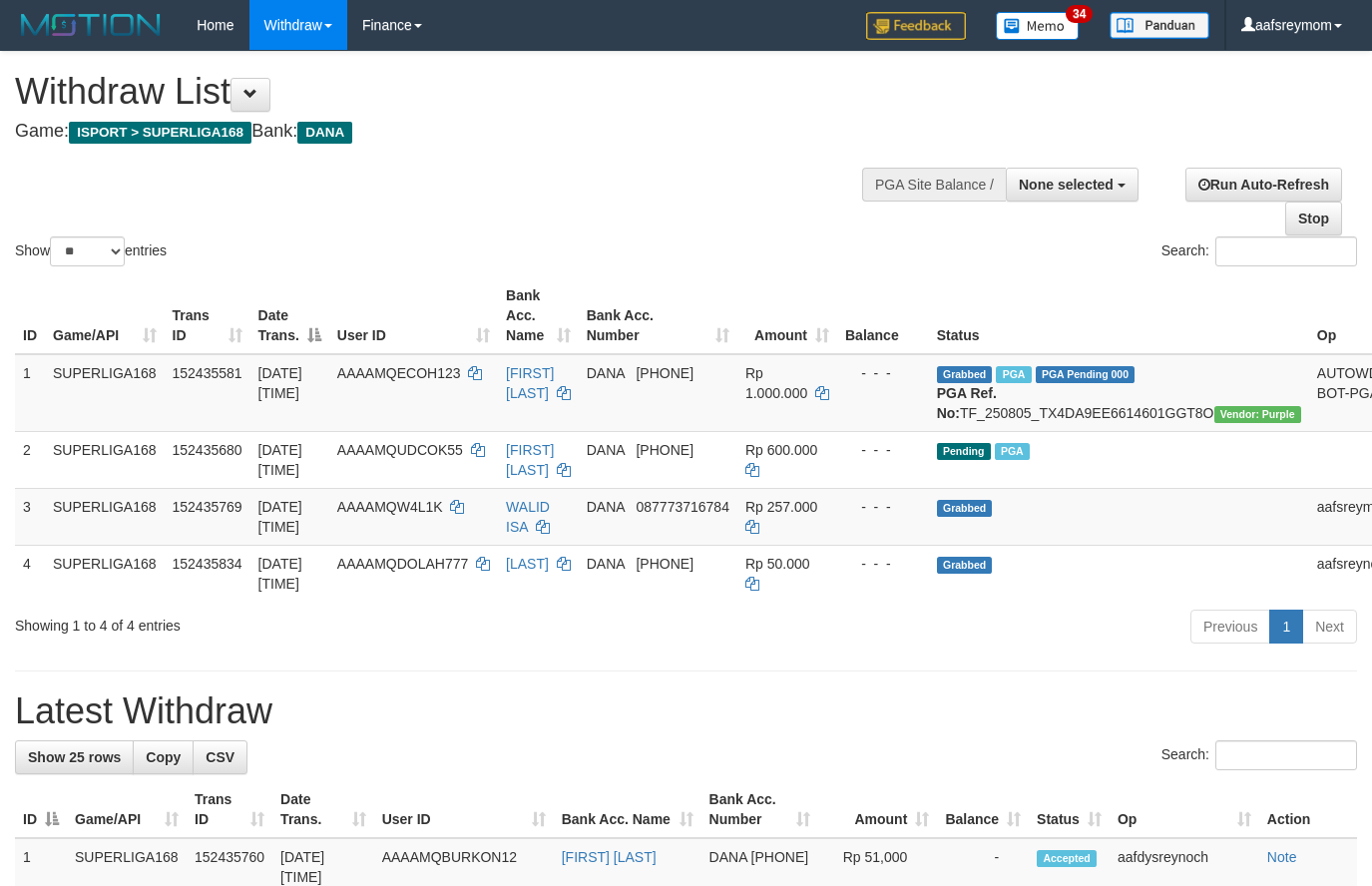 select 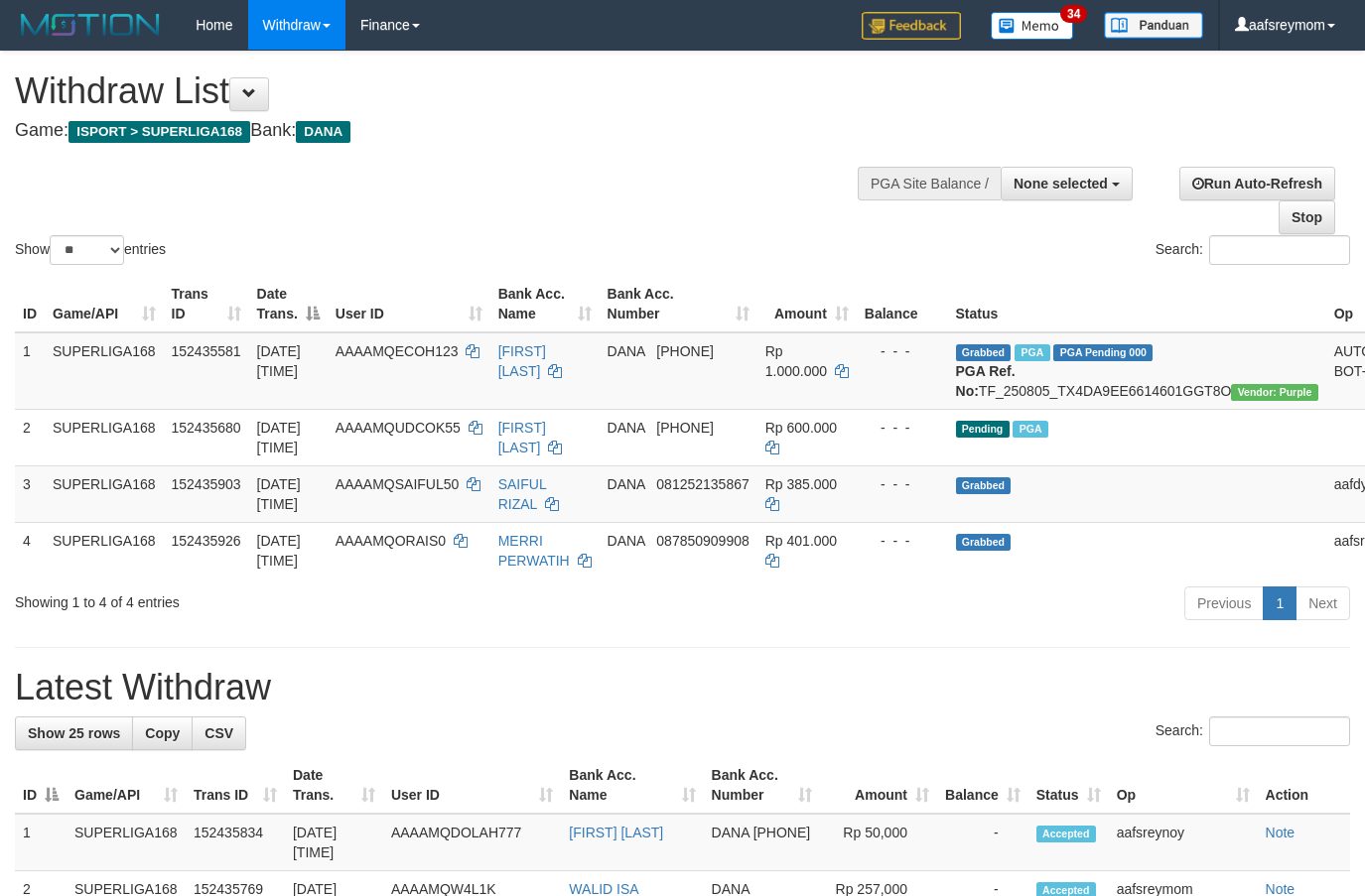 select 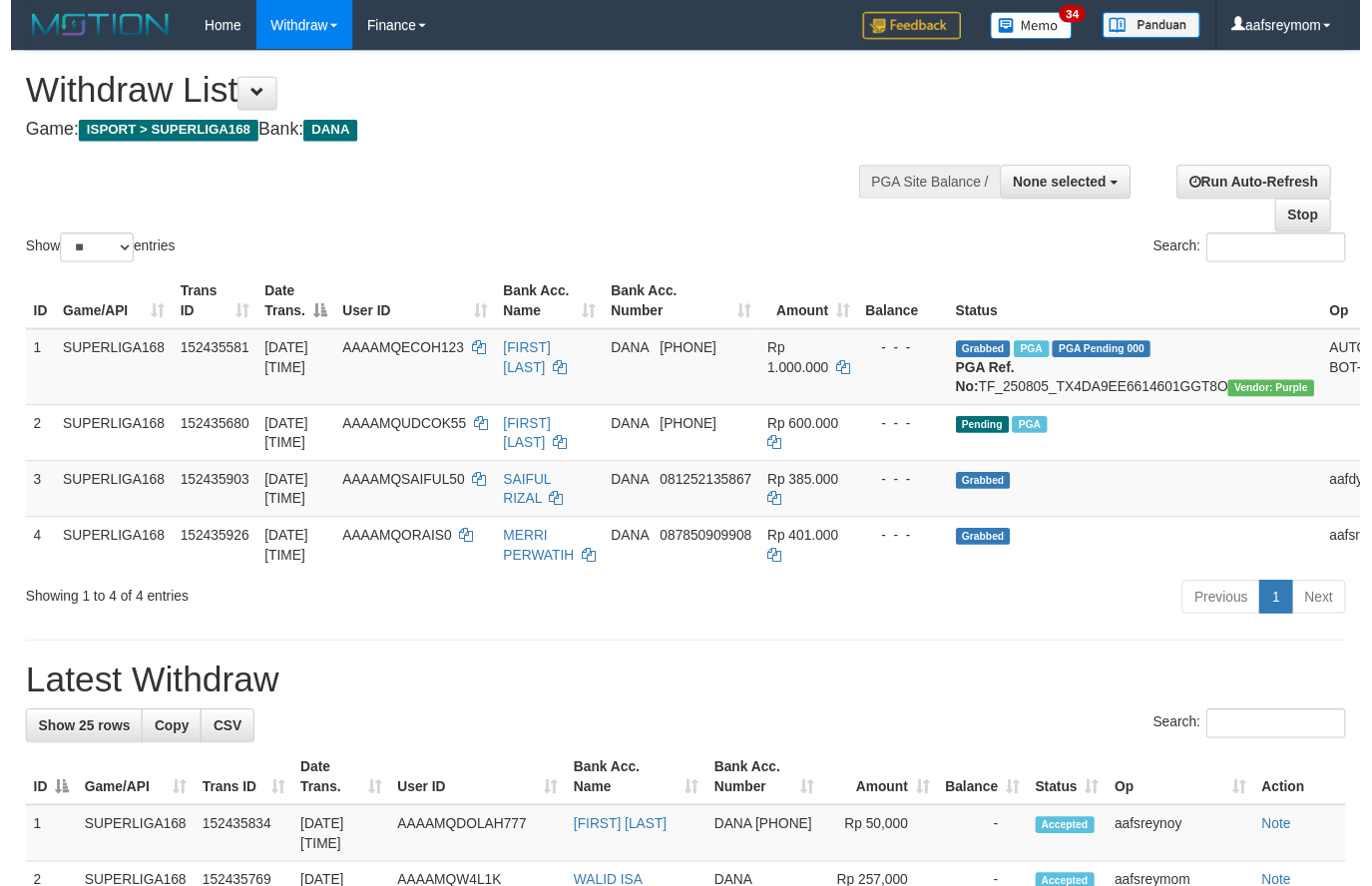 scroll, scrollTop: 0, scrollLeft: 0, axis: both 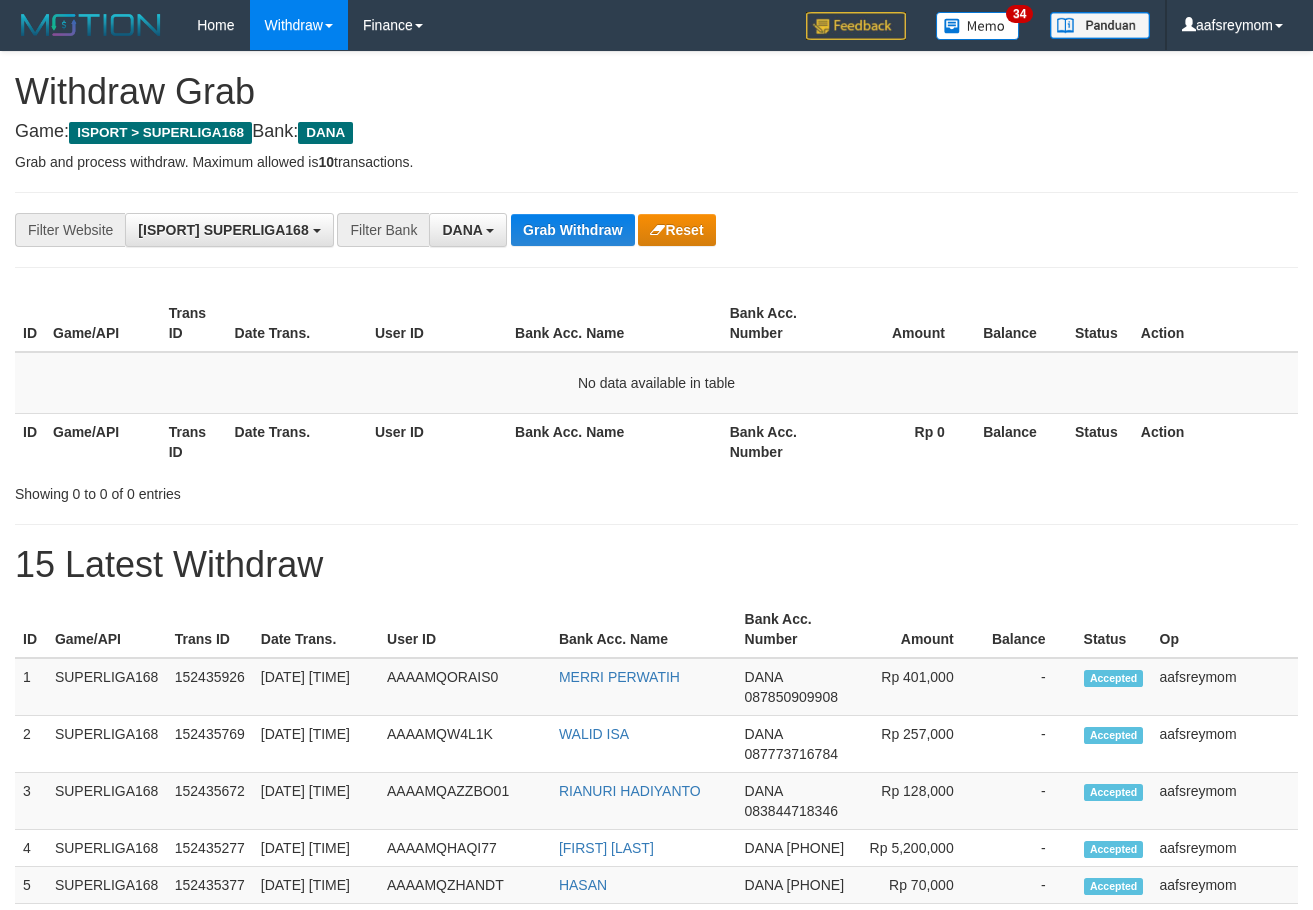 click on "Grab Withdraw" at bounding box center [572, 230] 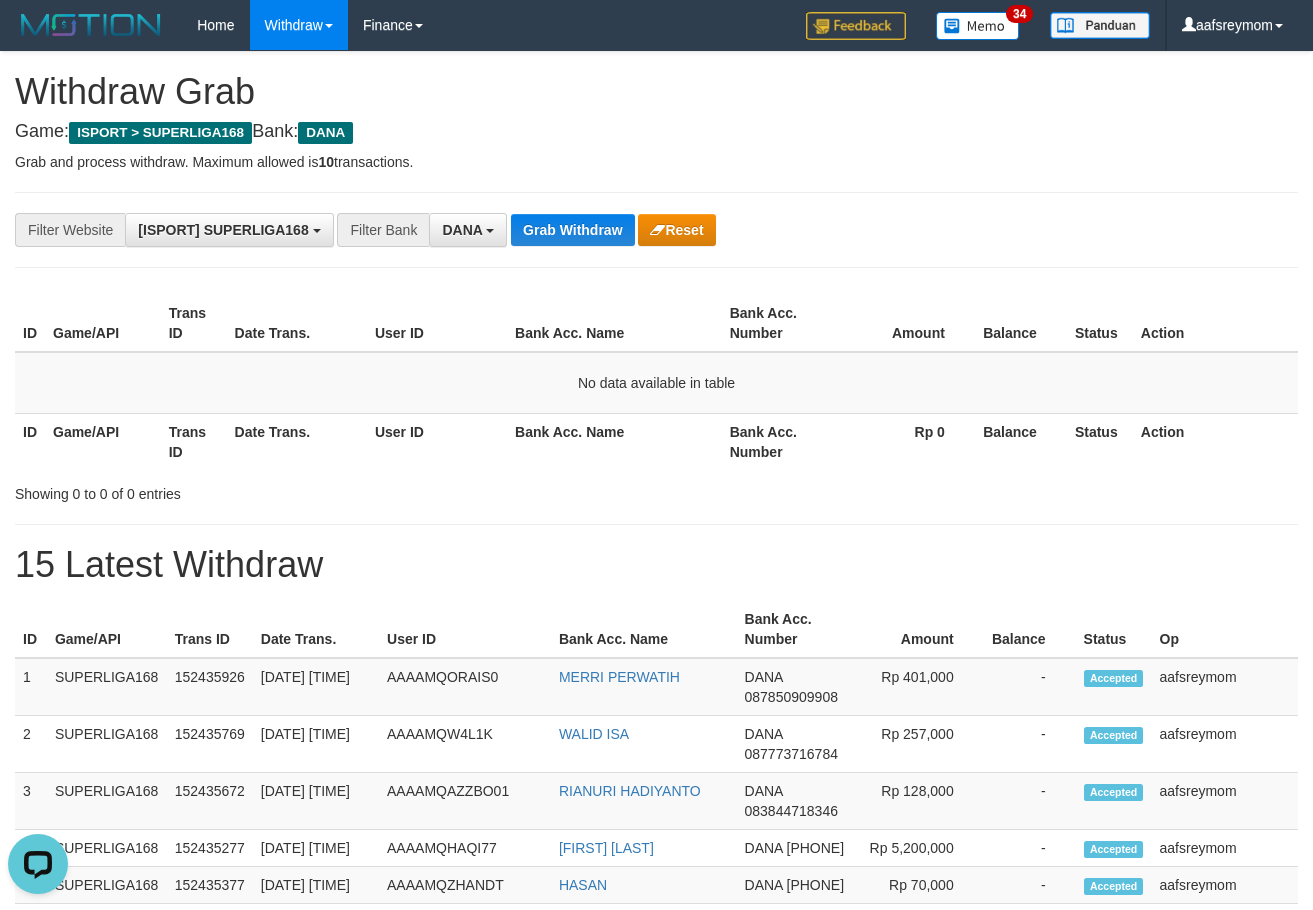 scroll, scrollTop: 0, scrollLeft: 0, axis: both 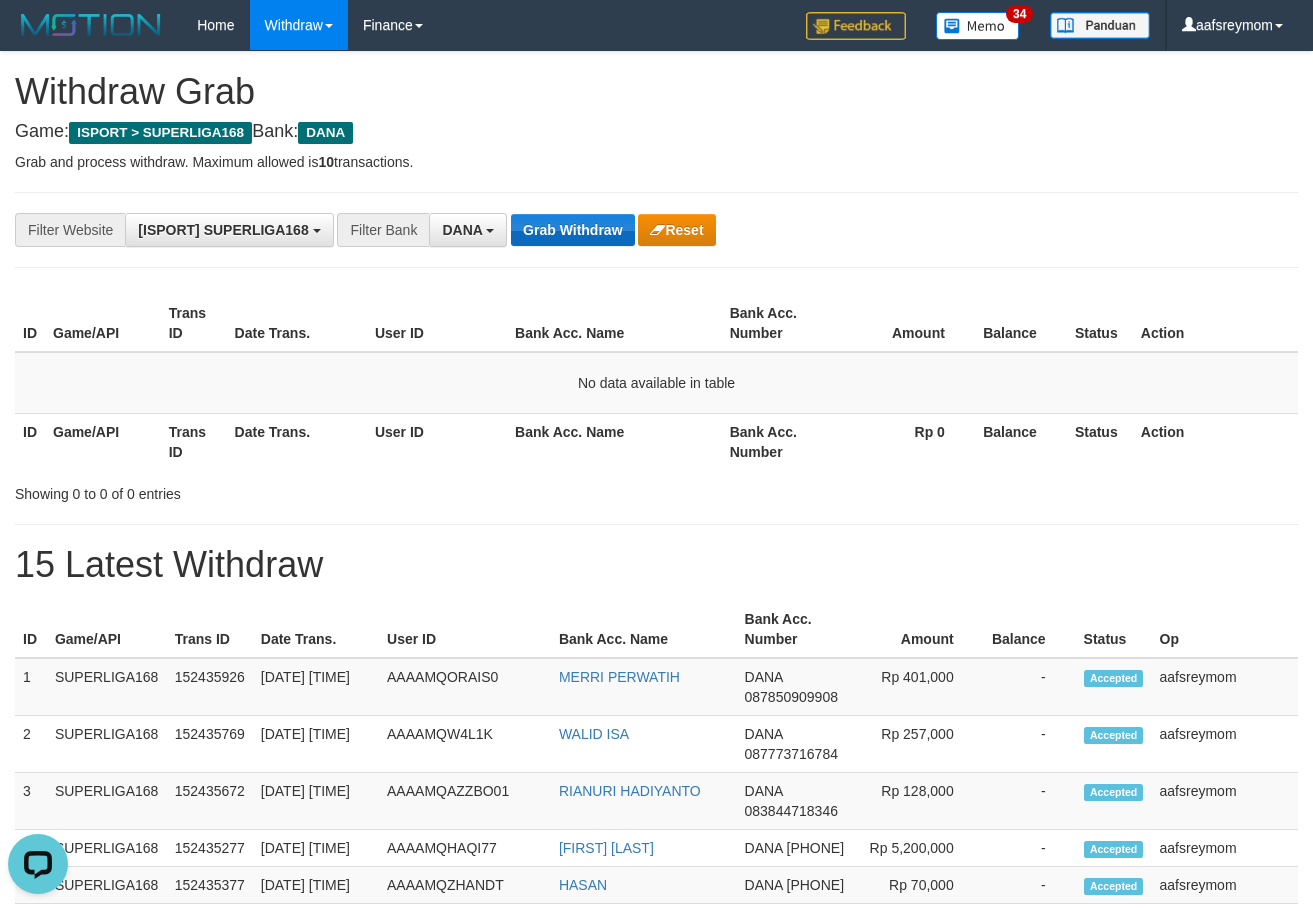 drag, startPoint x: 0, startPoint y: 0, endPoint x: 573, endPoint y: 216, distance: 612.36017 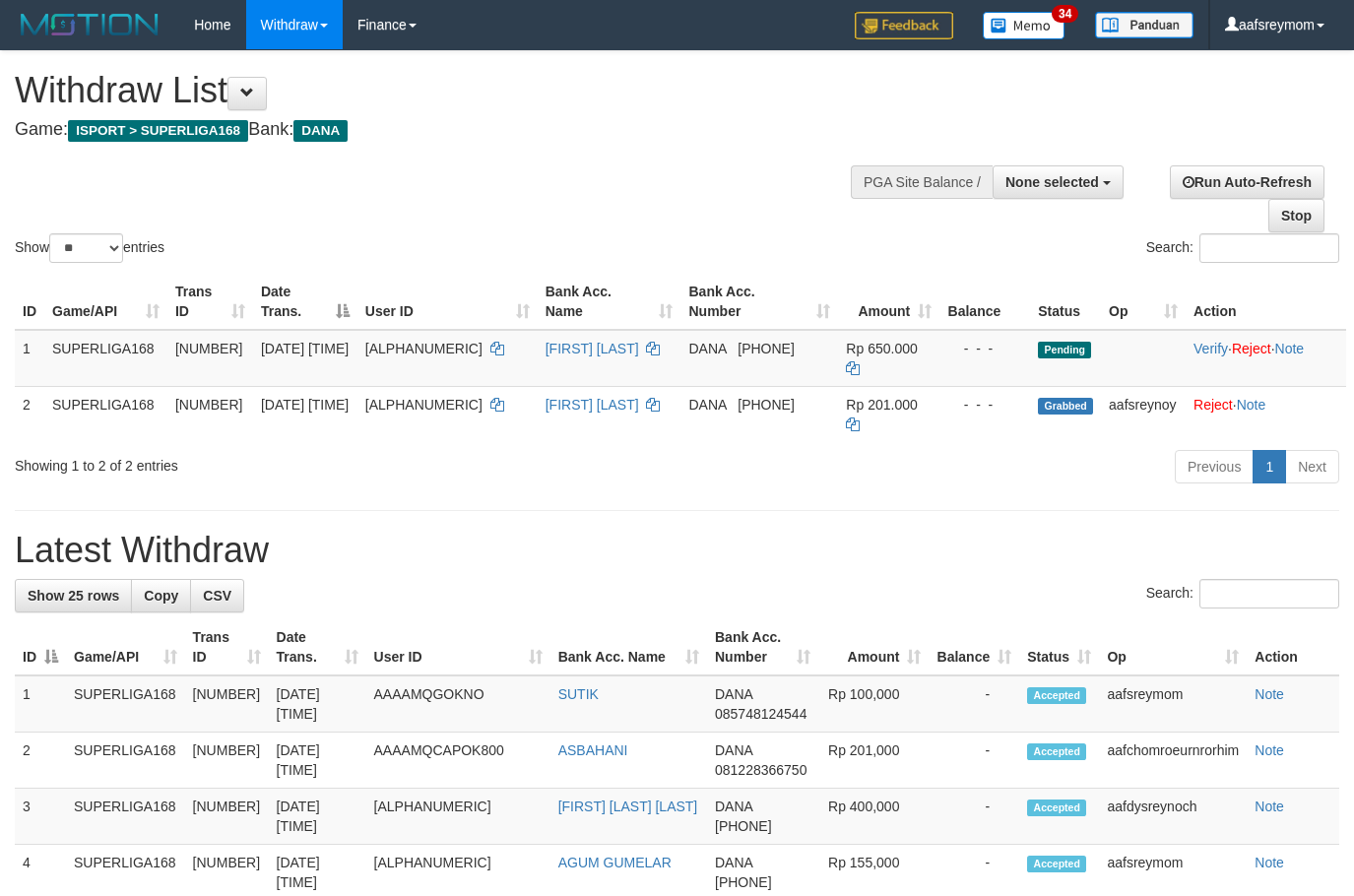 select 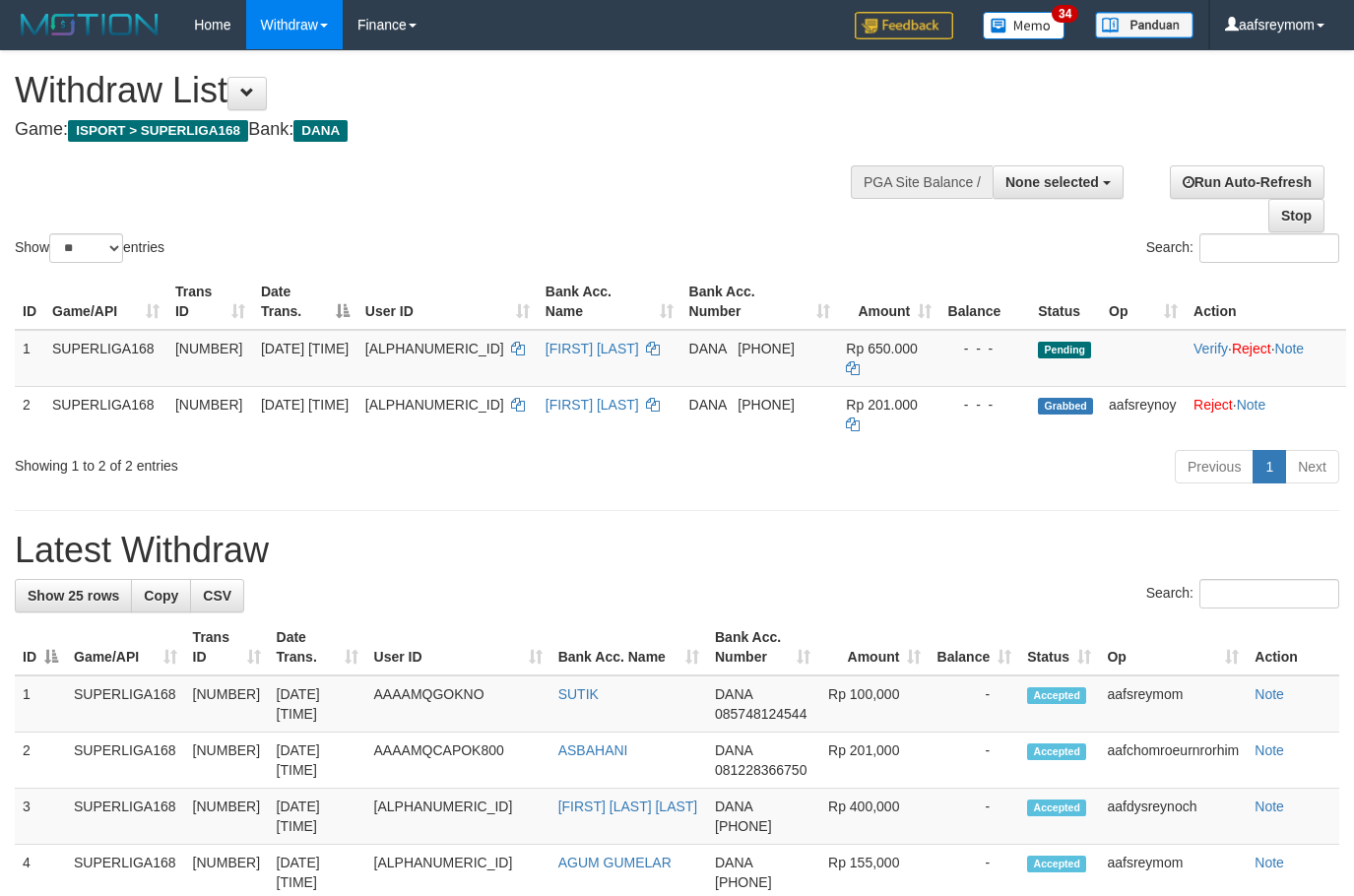 select 